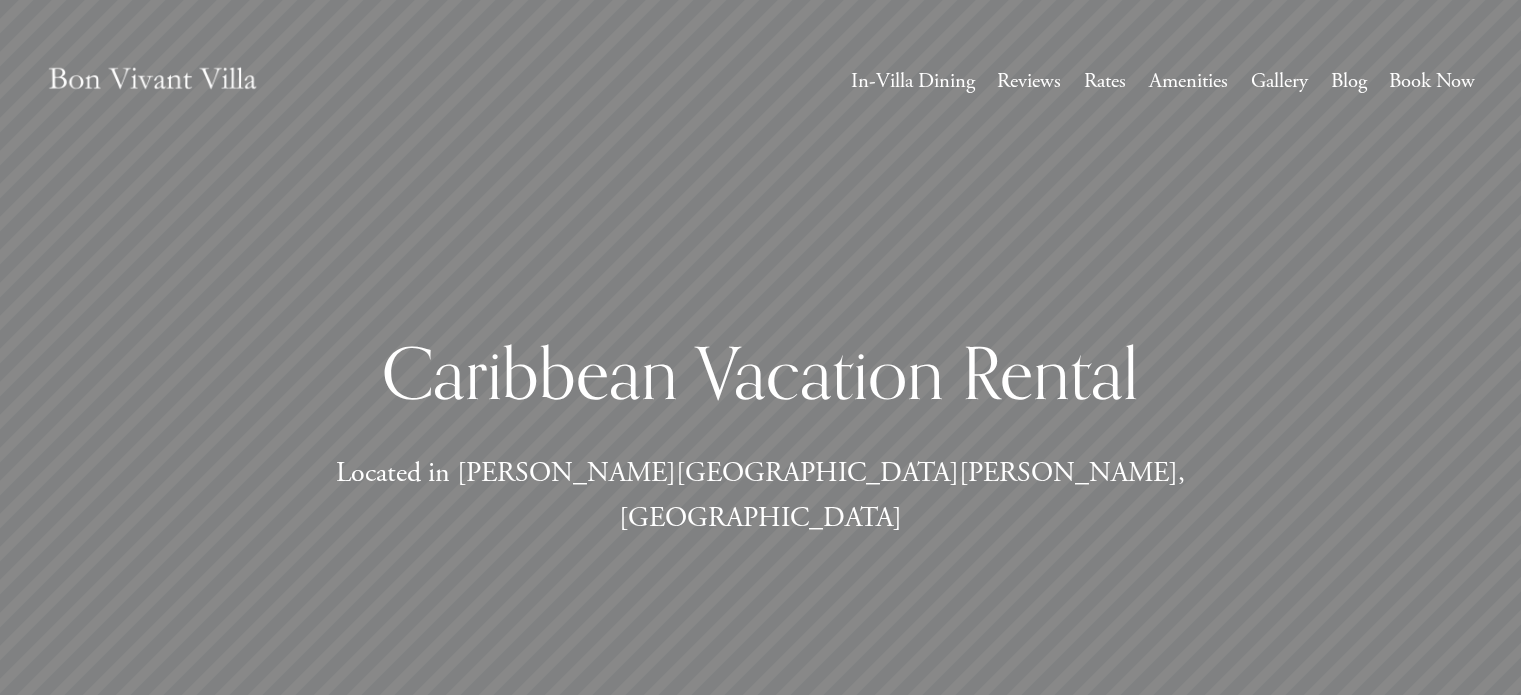 scroll, scrollTop: 0, scrollLeft: 0, axis: both 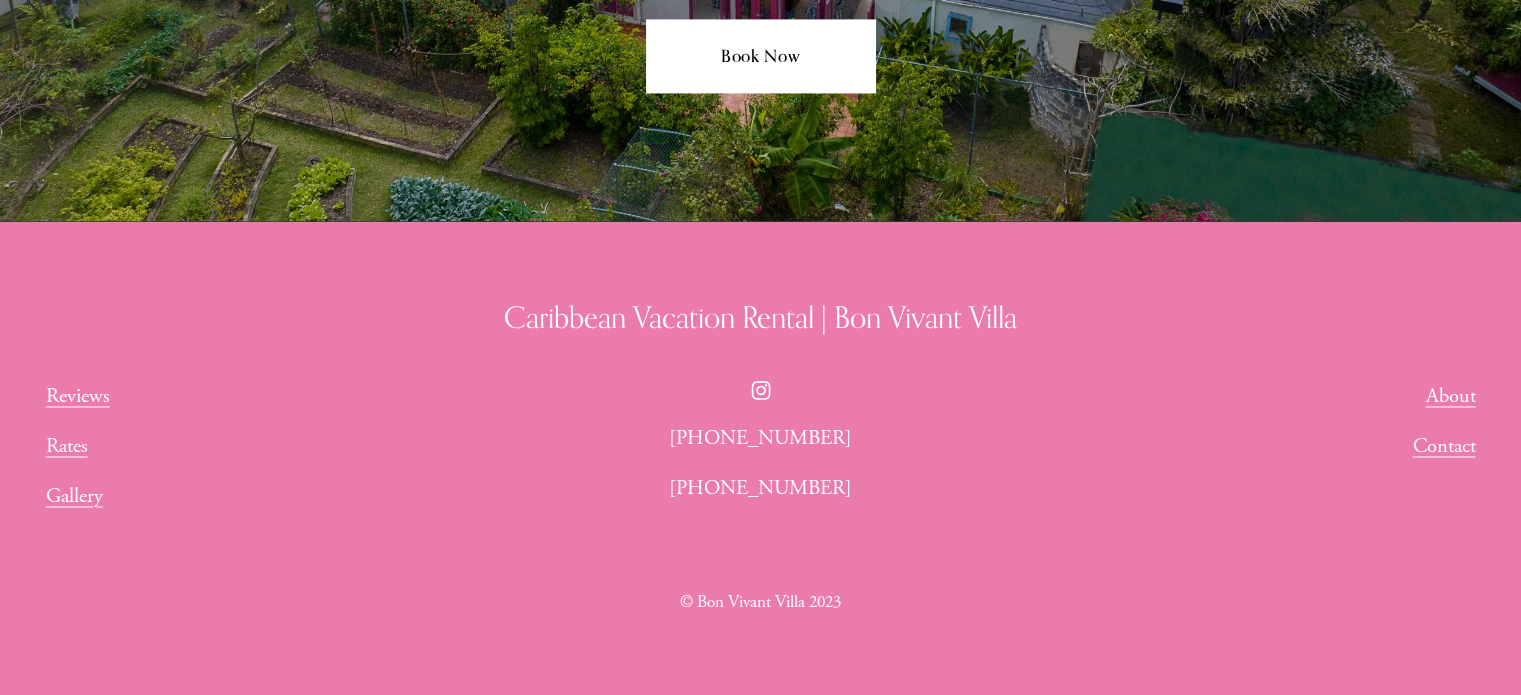 click on "About" at bounding box center [1450, 396] 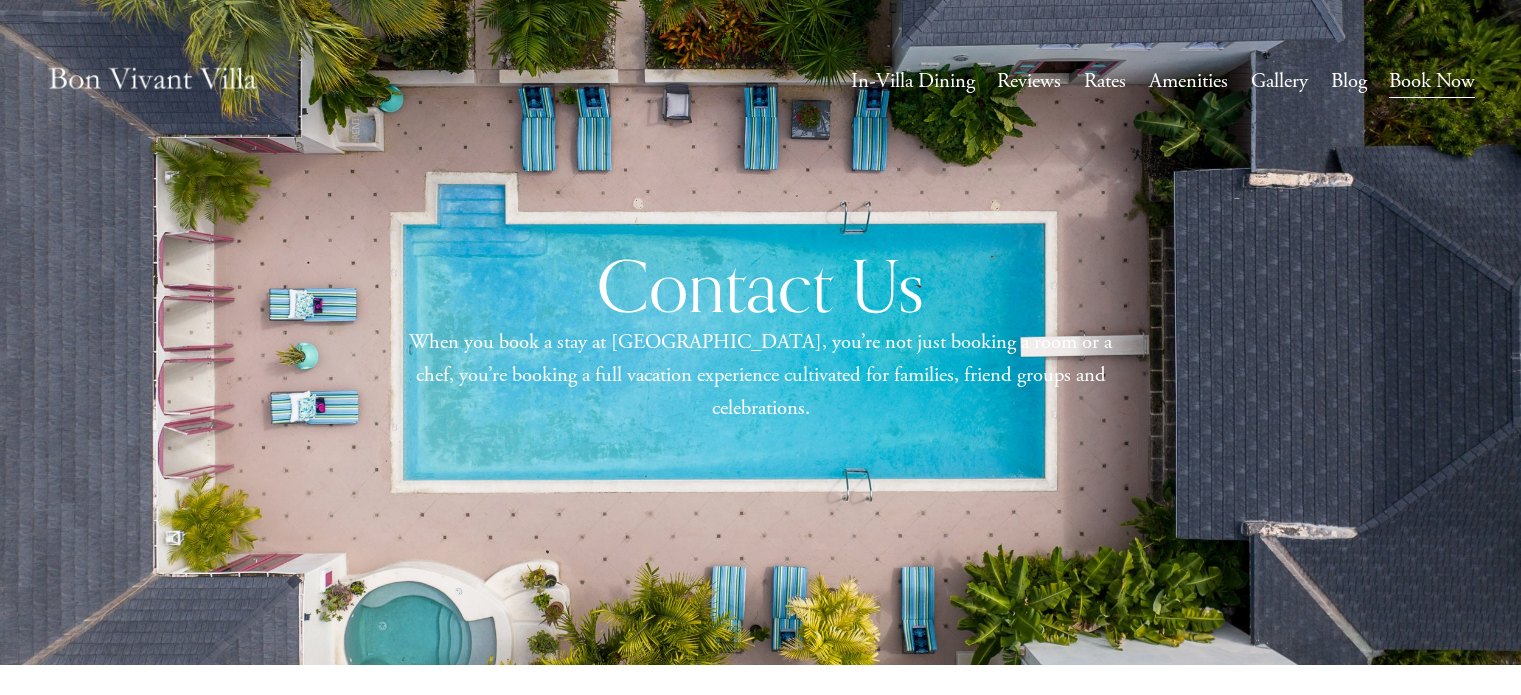 scroll, scrollTop: 0, scrollLeft: 0, axis: both 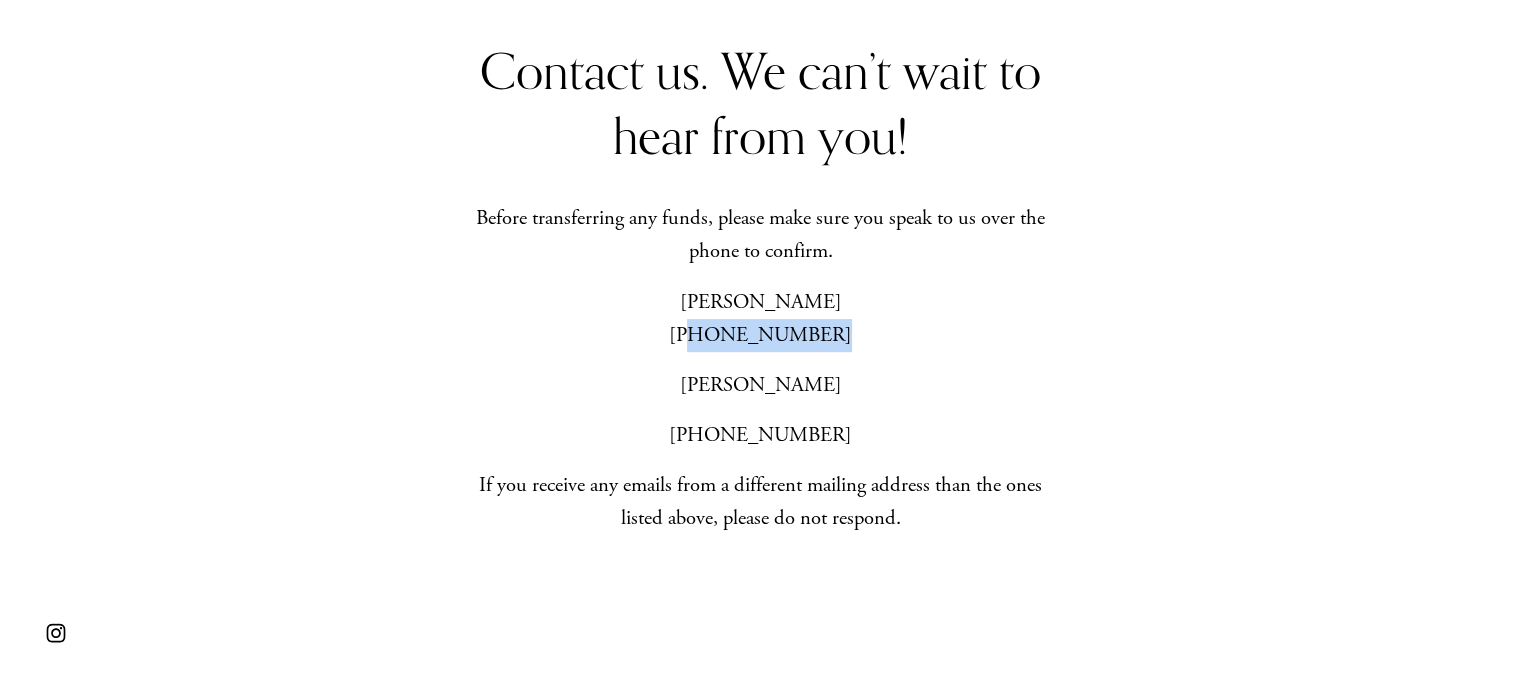 drag, startPoint x: 833, startPoint y: 343, endPoint x: 713, endPoint y: 343, distance: 120 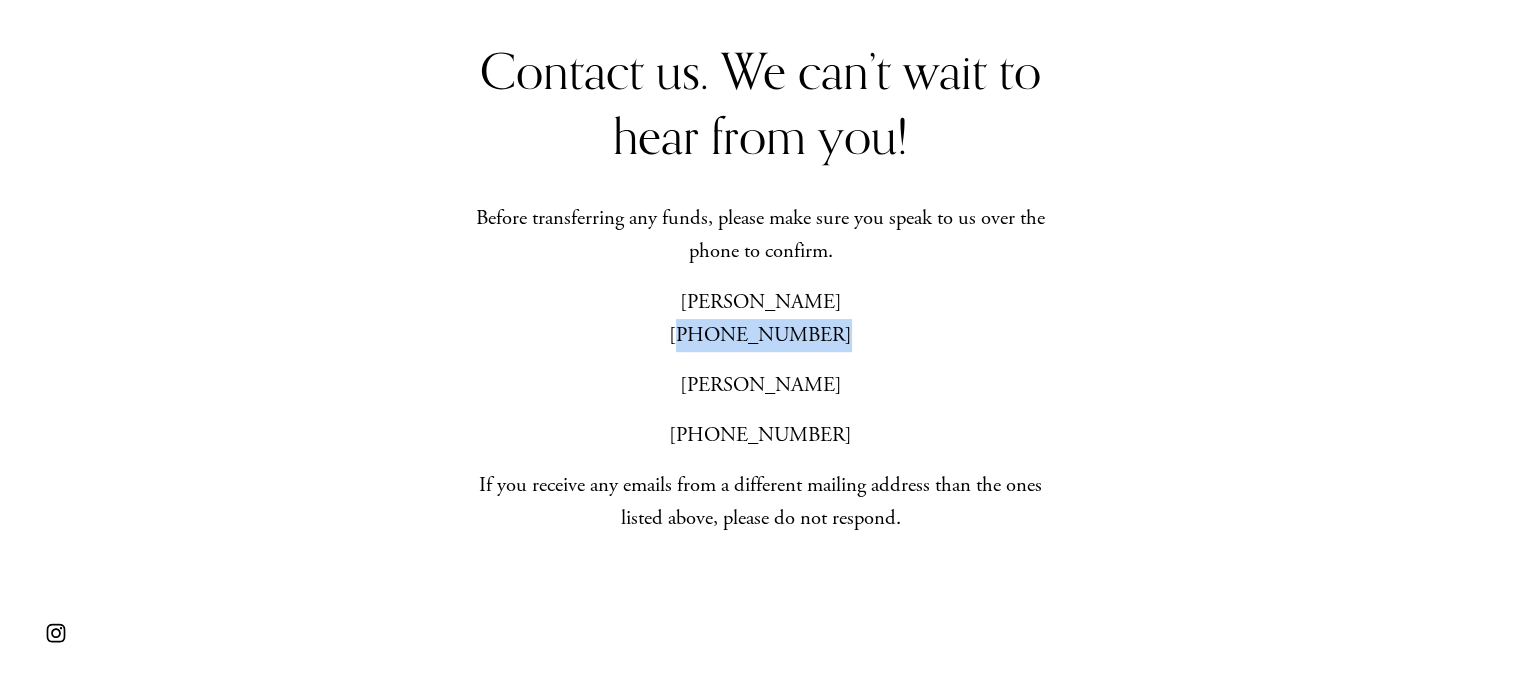 copy on "202) 365-3333" 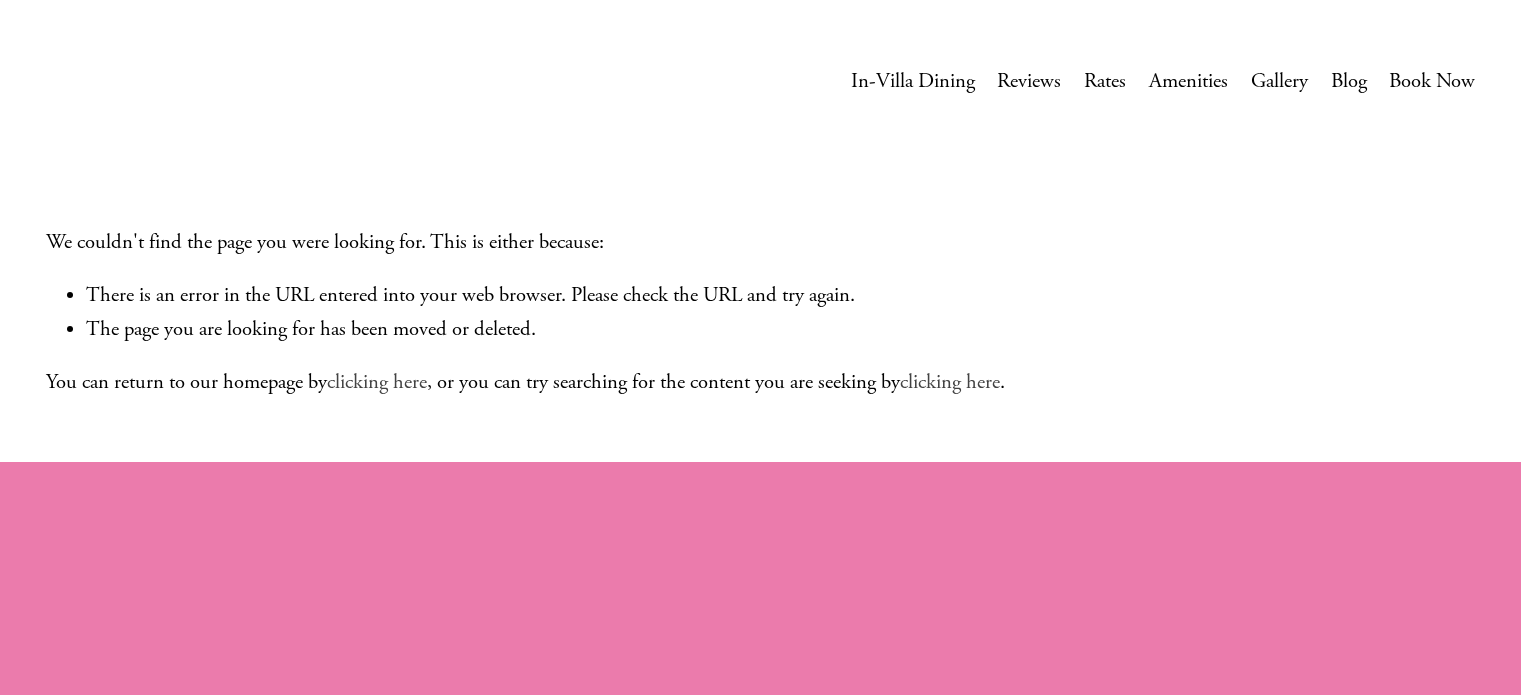 scroll, scrollTop: 0, scrollLeft: 0, axis: both 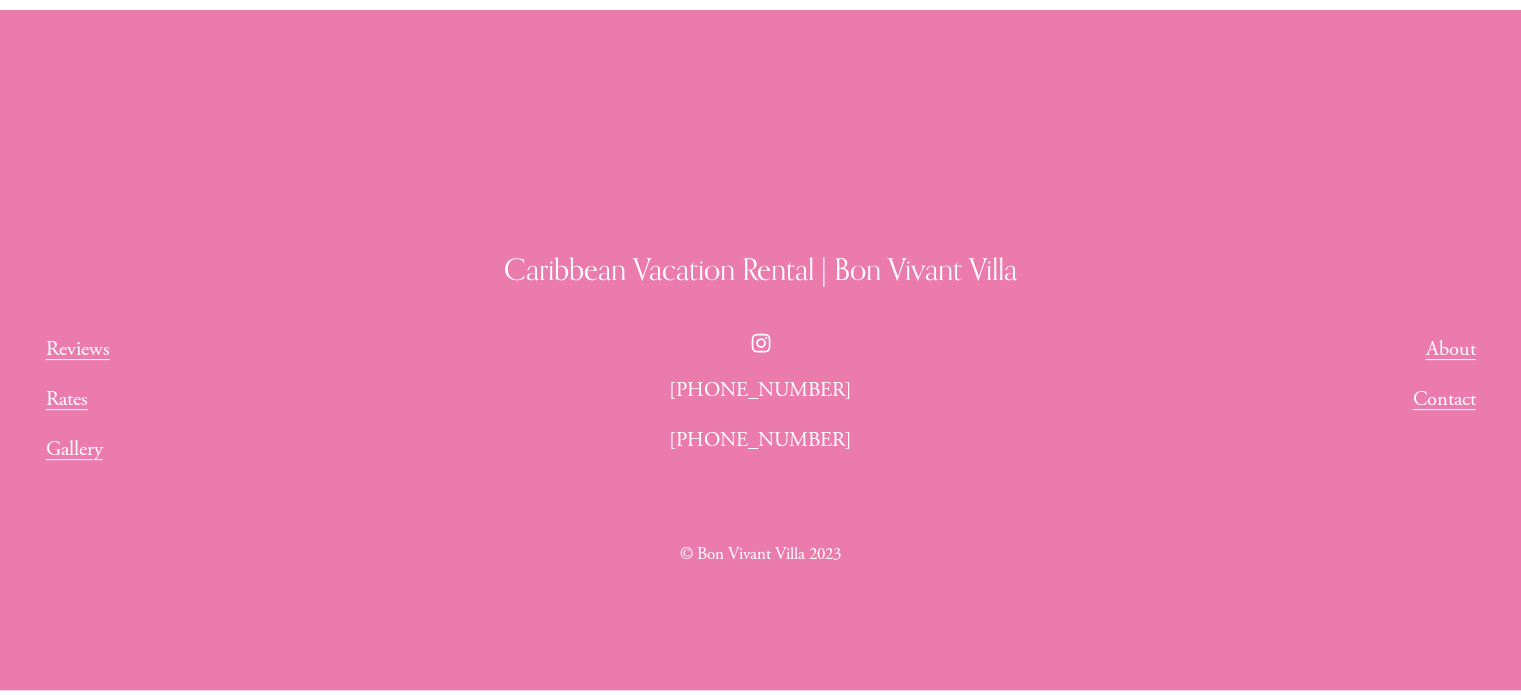 click on "About" at bounding box center (1450, 349) 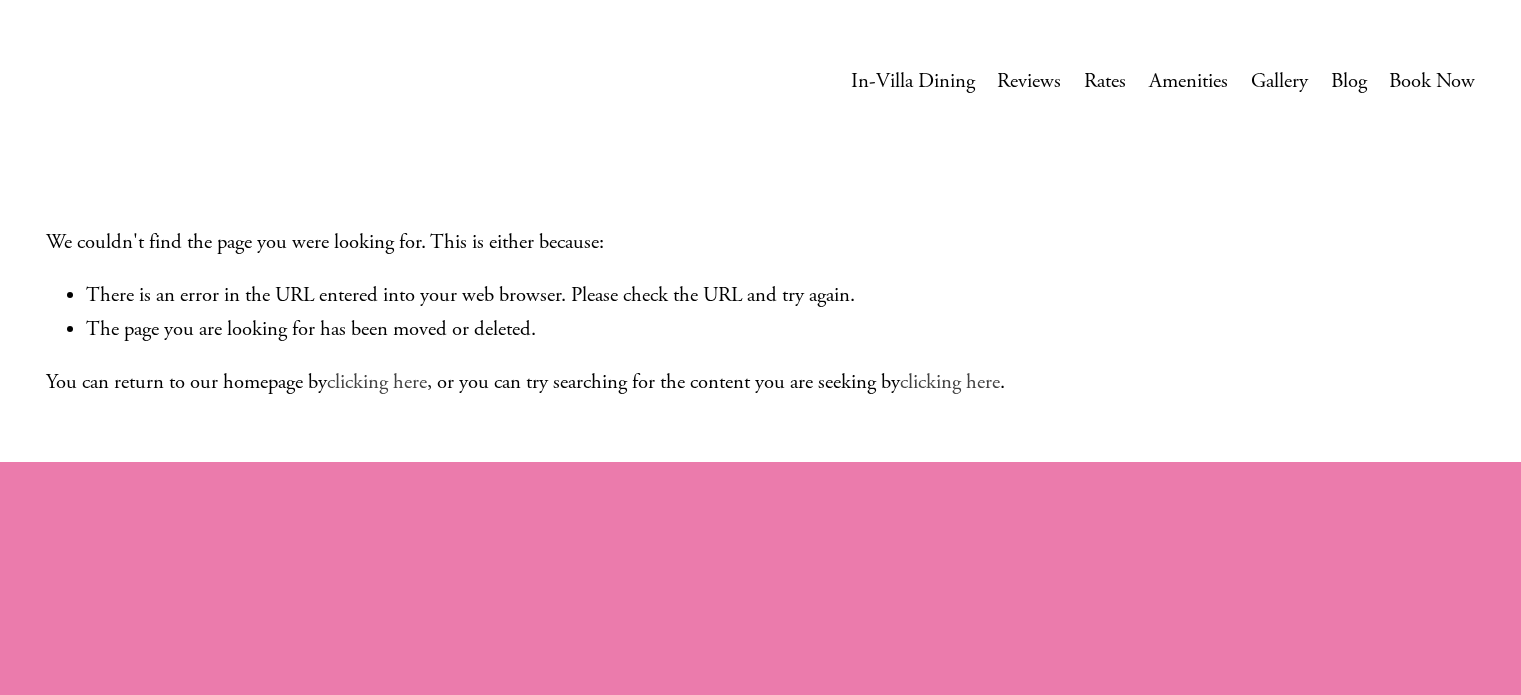 scroll, scrollTop: 0, scrollLeft: 0, axis: both 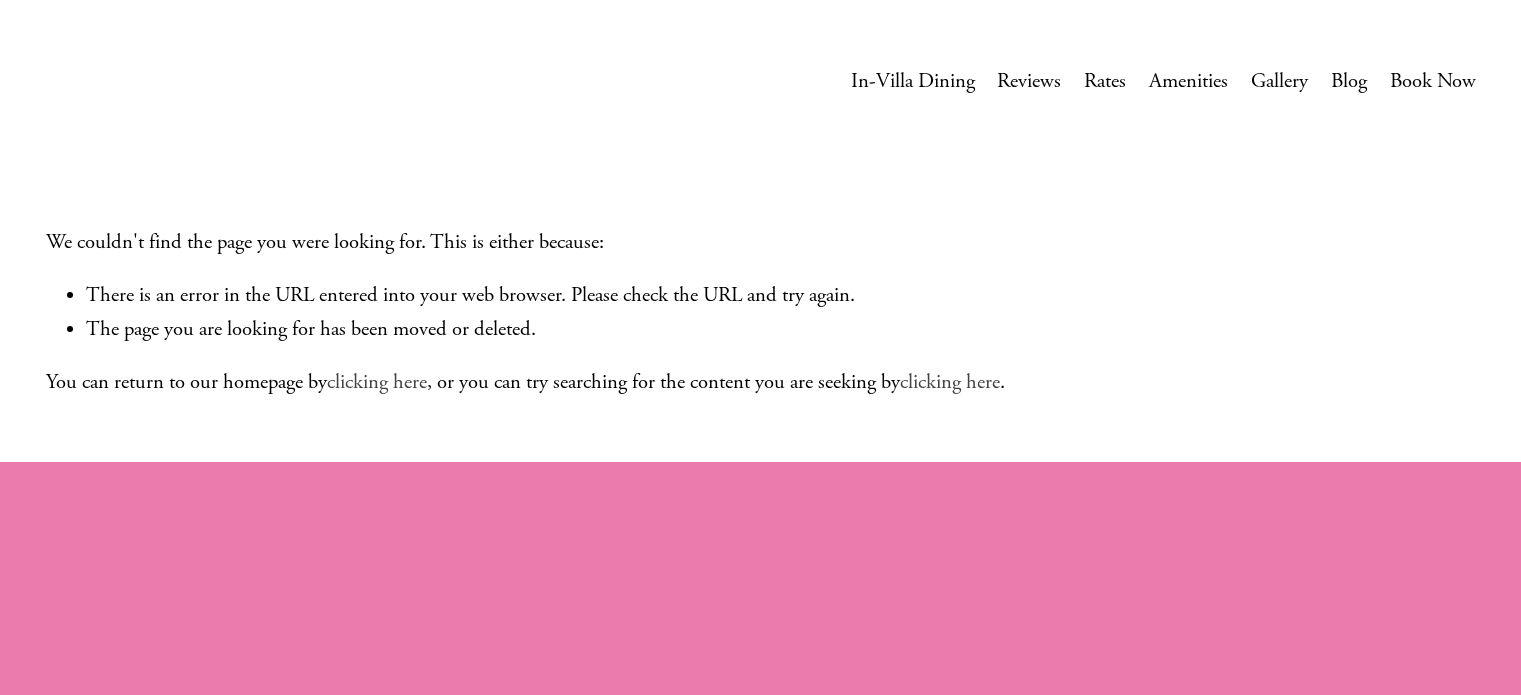 click on "Amenities" at bounding box center [1188, 81] 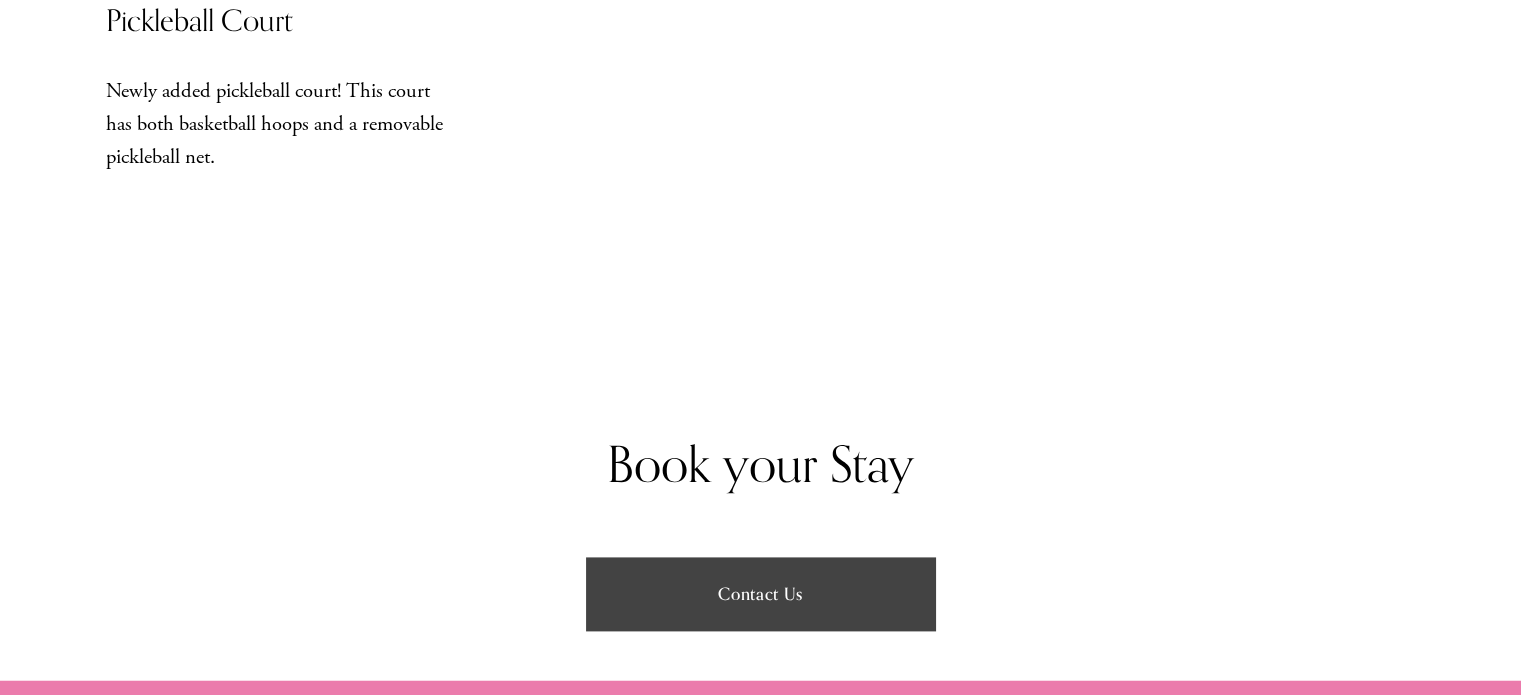 scroll, scrollTop: 2660, scrollLeft: 0, axis: vertical 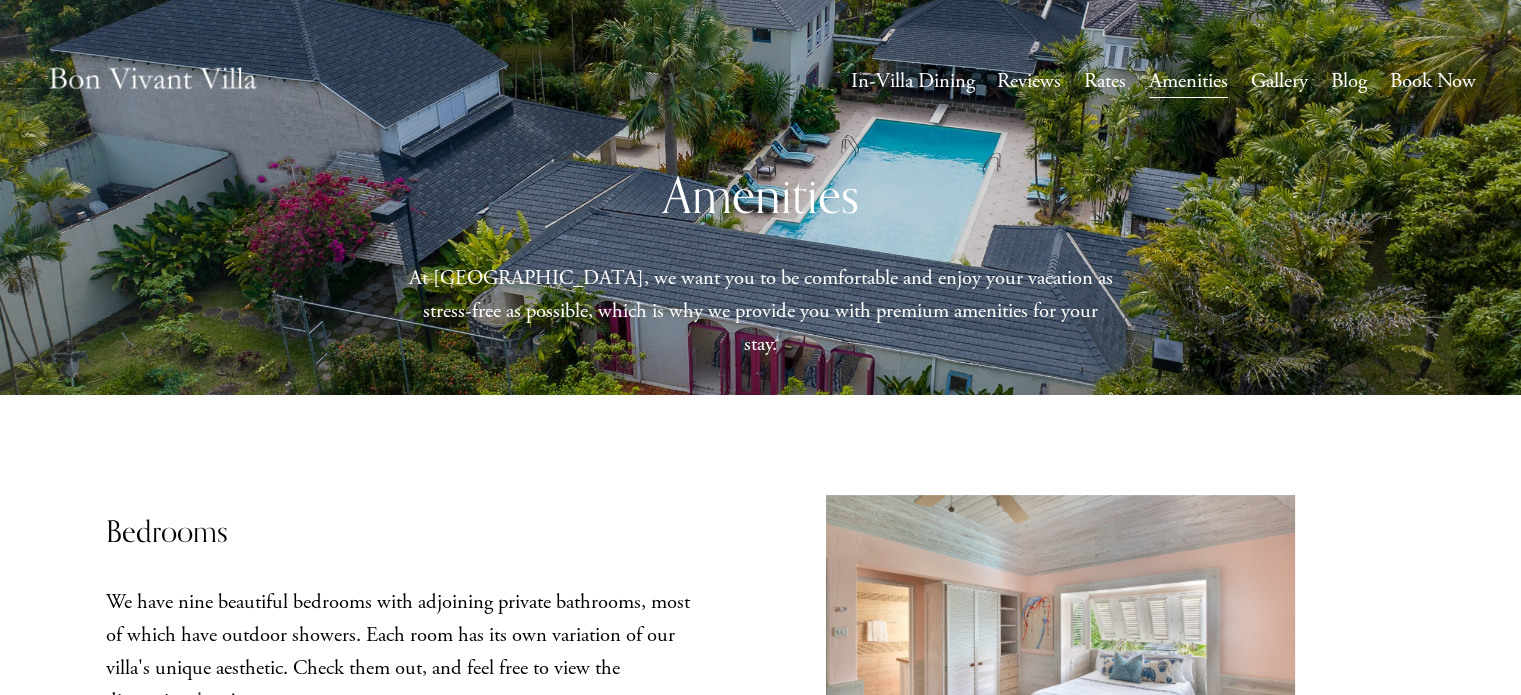 click on "In-Villa Dining" at bounding box center (913, 81) 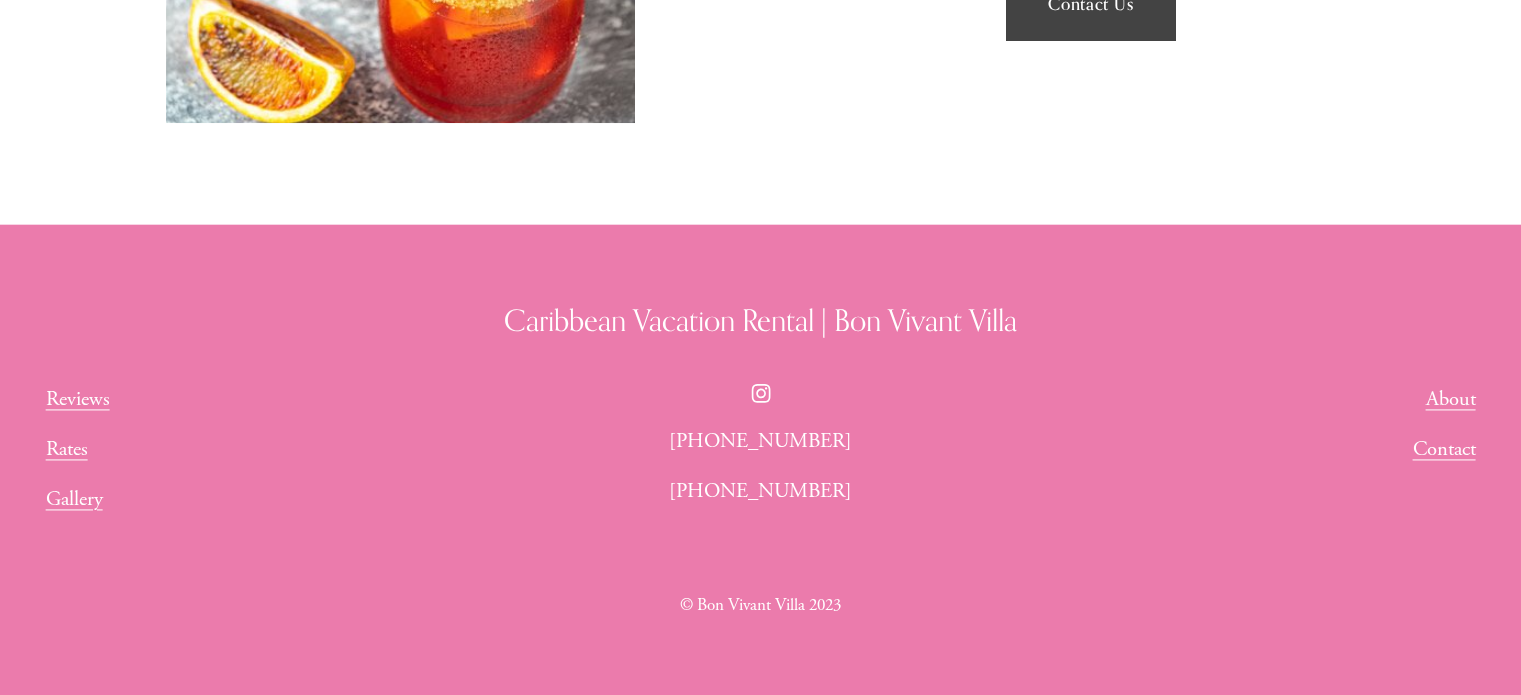 scroll, scrollTop: 2212, scrollLeft: 0, axis: vertical 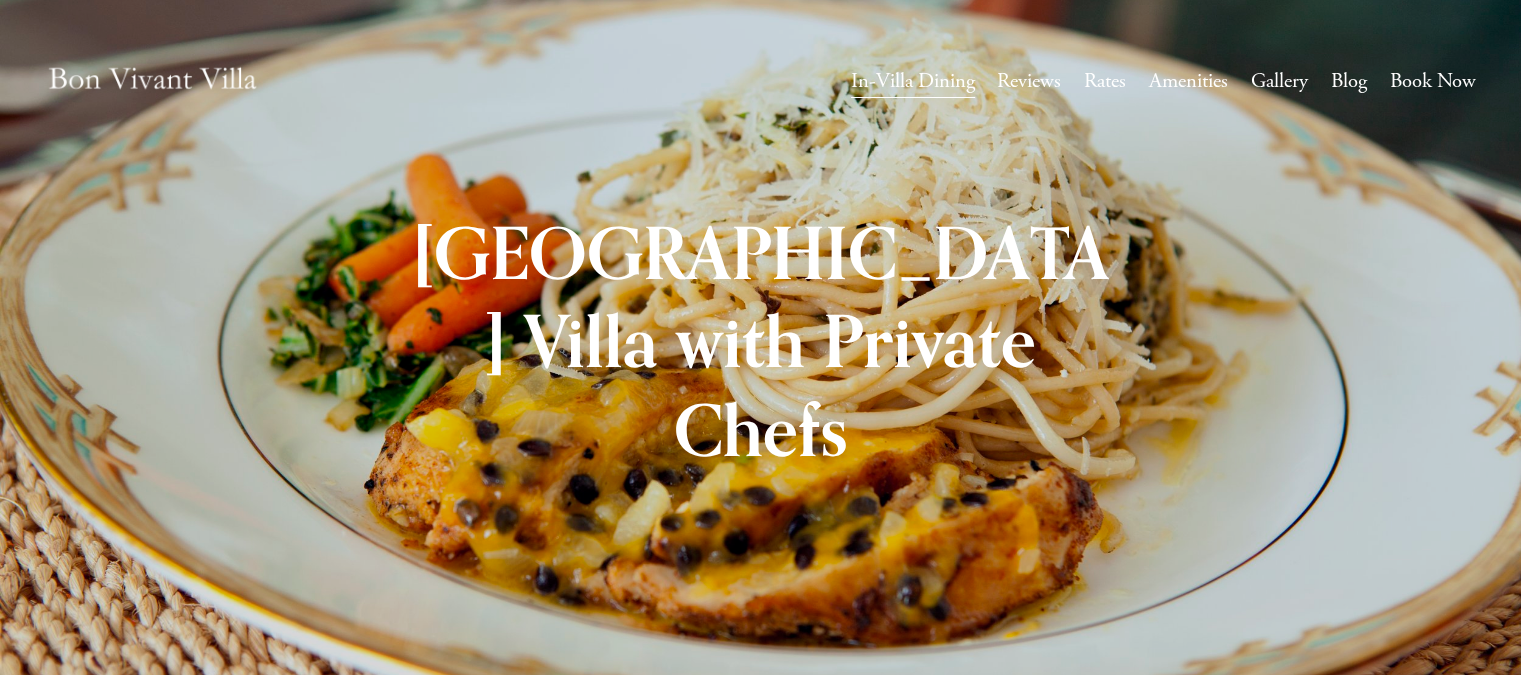 click on "Reviews" at bounding box center [1029, 81] 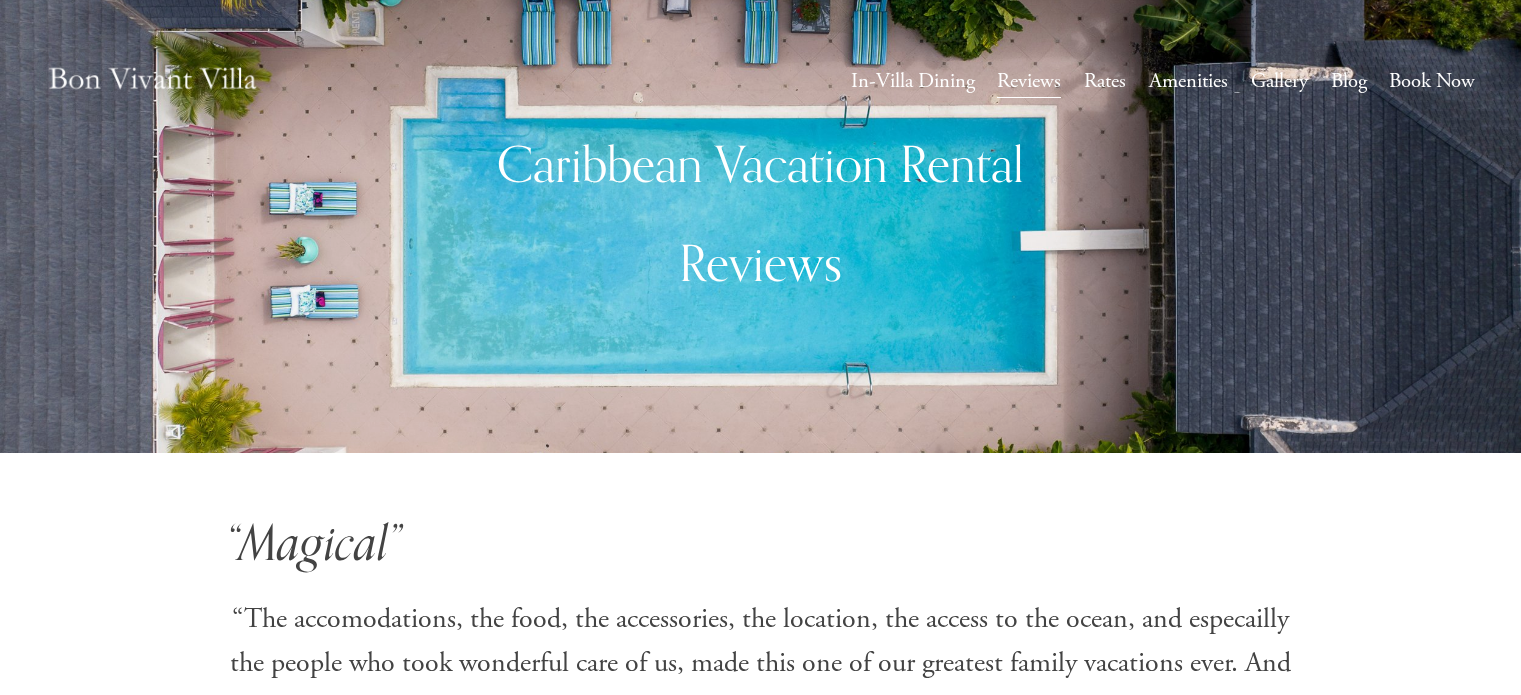 scroll, scrollTop: 0, scrollLeft: 0, axis: both 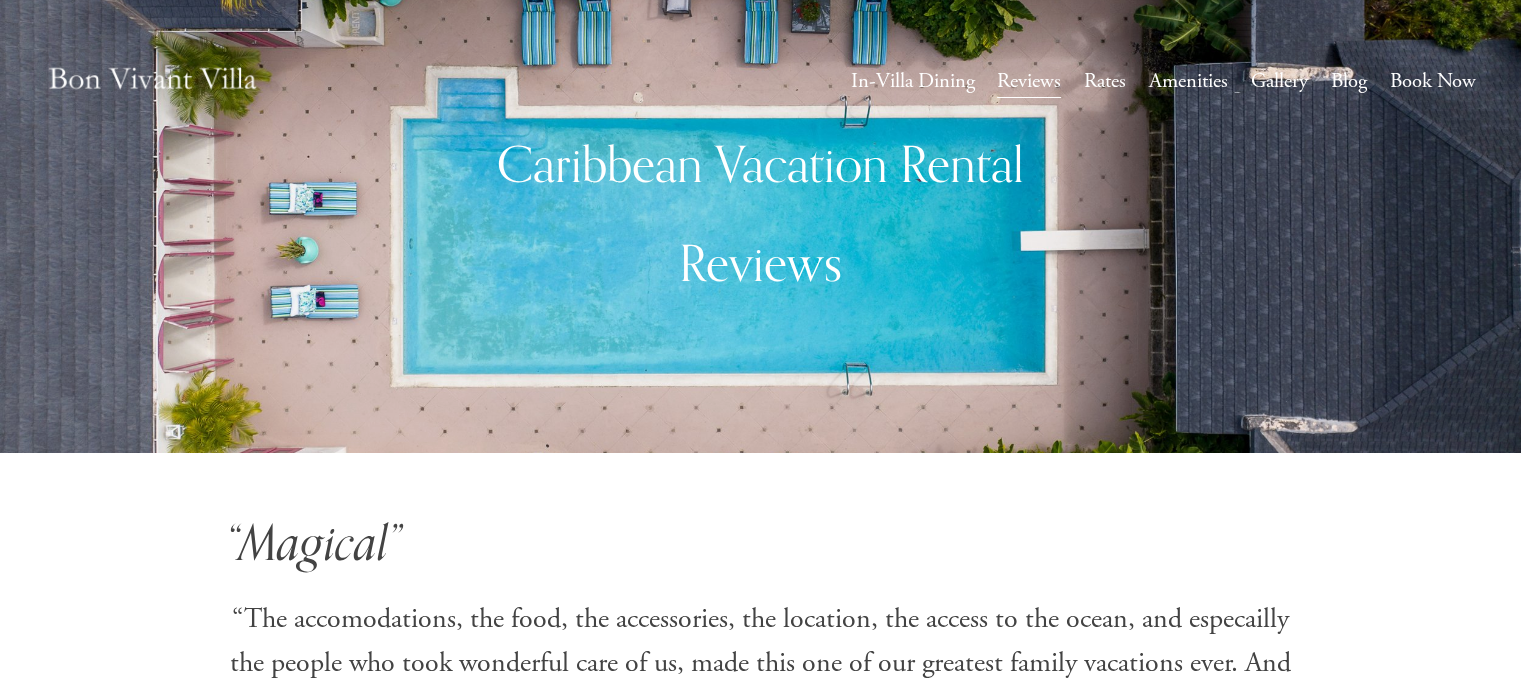 click on "Rates" at bounding box center (1105, 81) 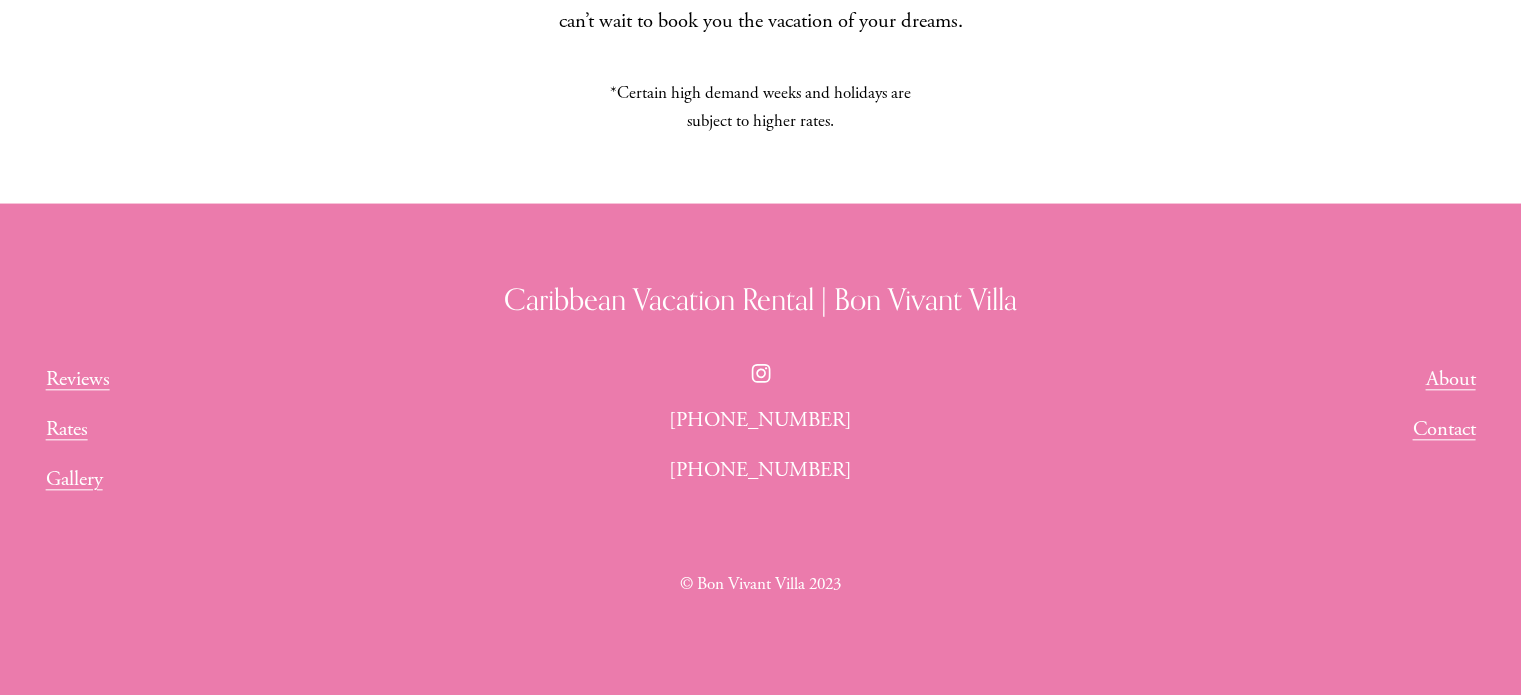 scroll, scrollTop: 0, scrollLeft: 0, axis: both 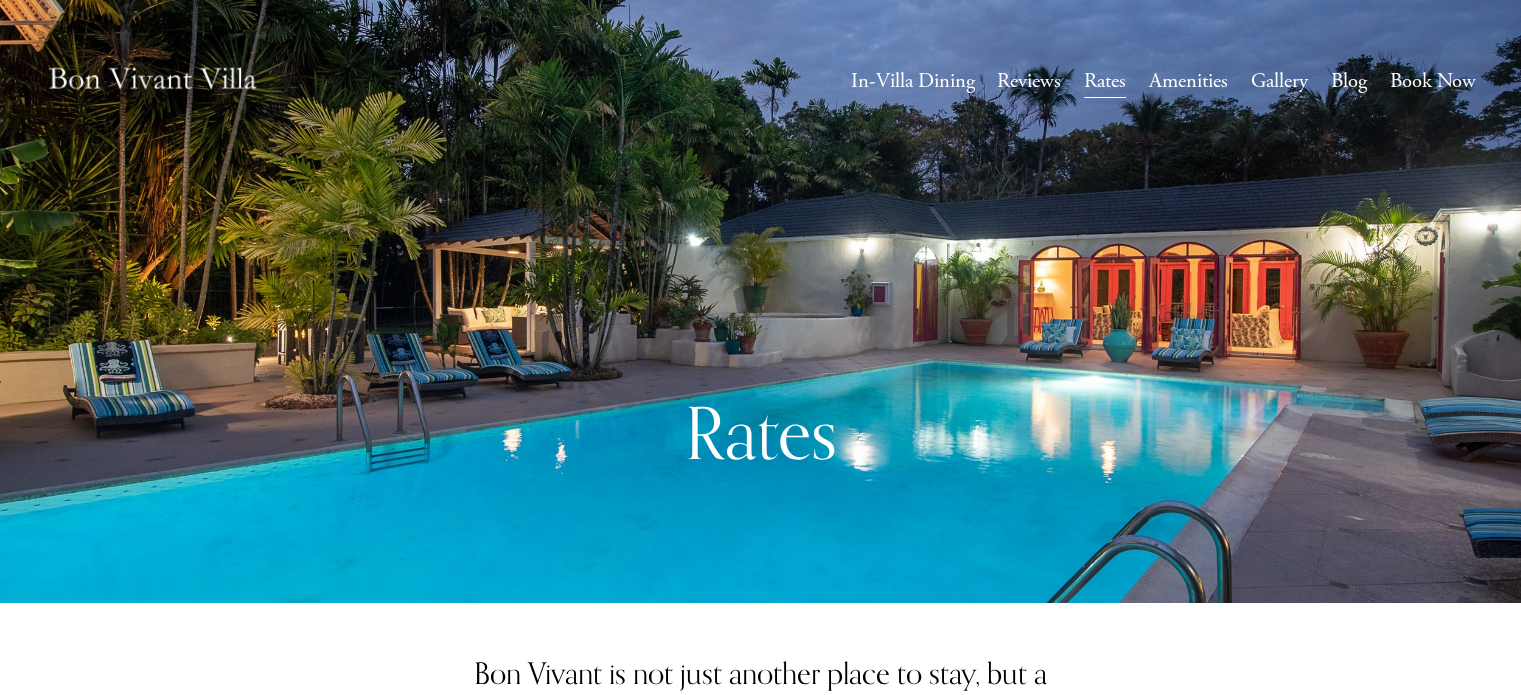 click on "Gallery" at bounding box center [1279, 81] 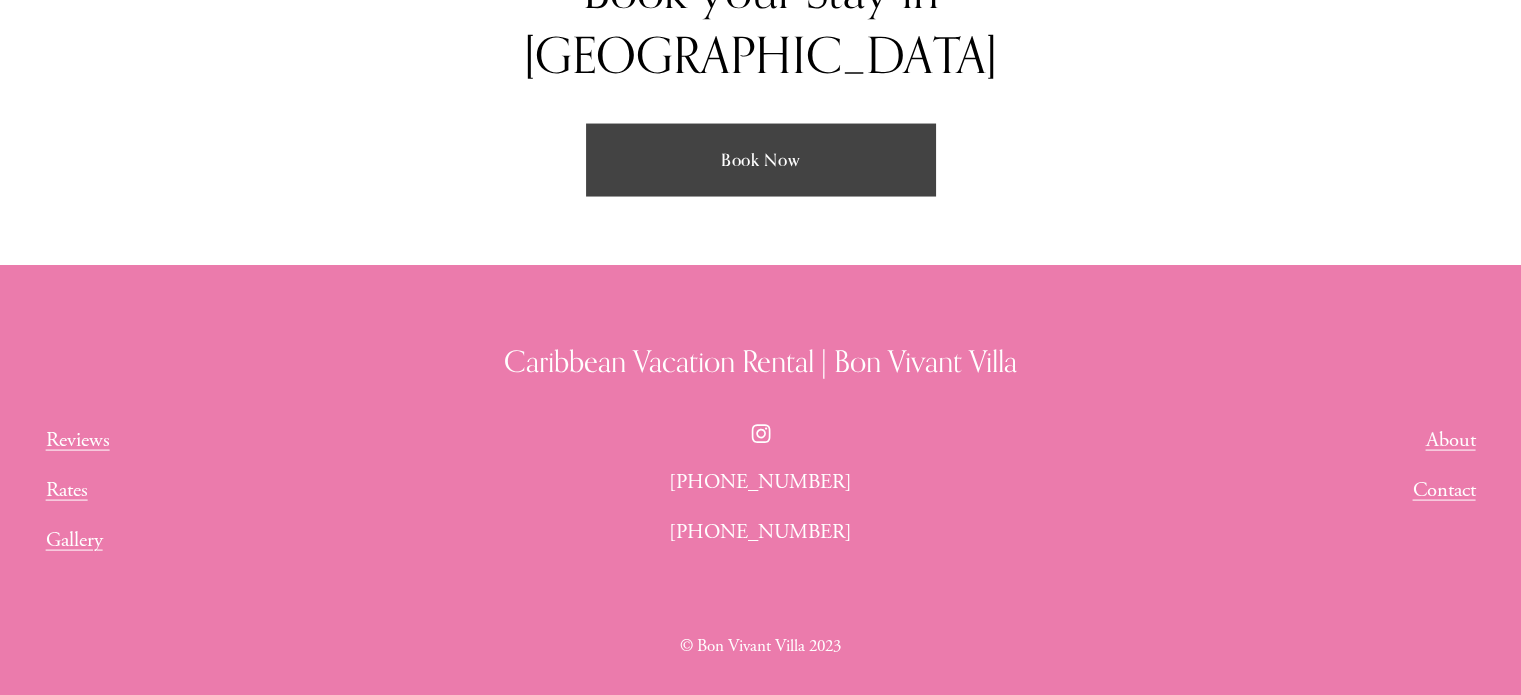scroll, scrollTop: 4016, scrollLeft: 0, axis: vertical 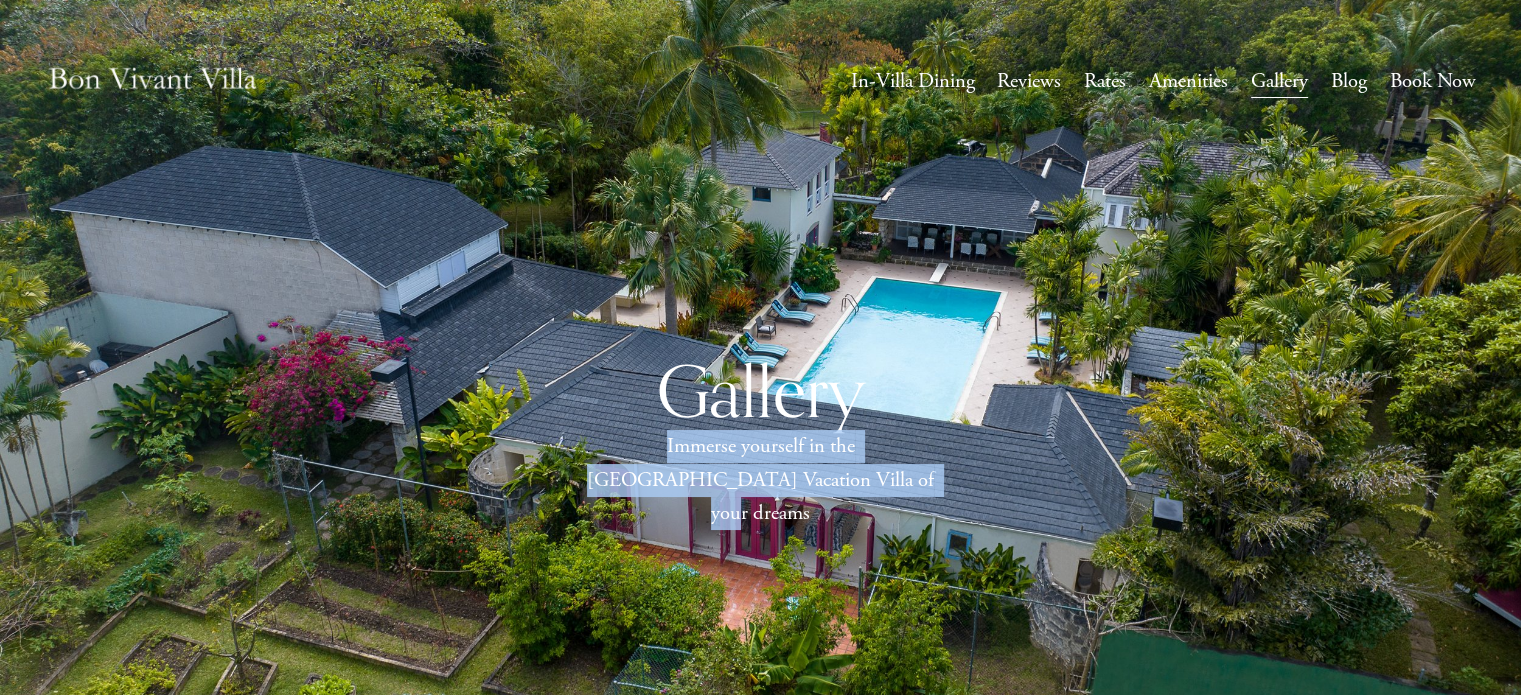 drag, startPoint x: 615, startPoint y: 435, endPoint x: 917, endPoint y: 487, distance: 306.44412 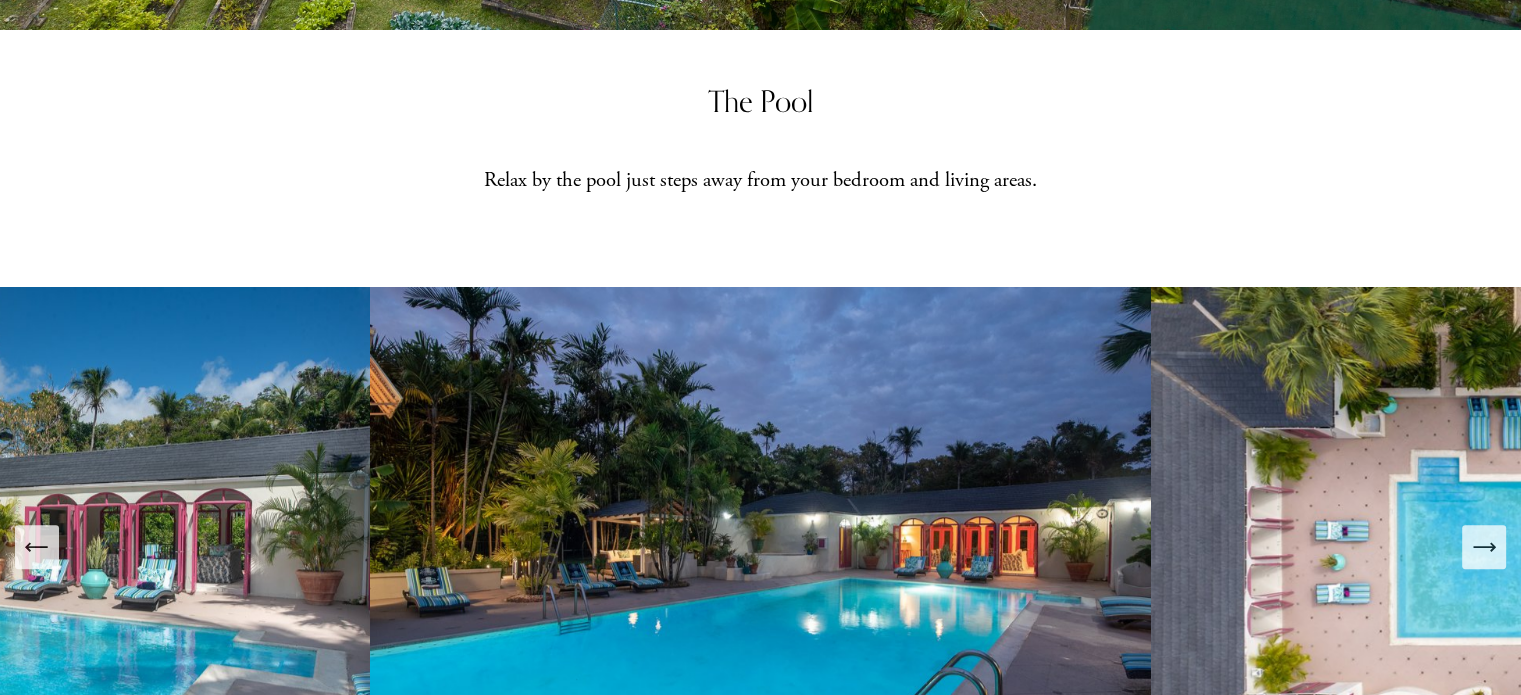scroll, scrollTop: 428, scrollLeft: 0, axis: vertical 